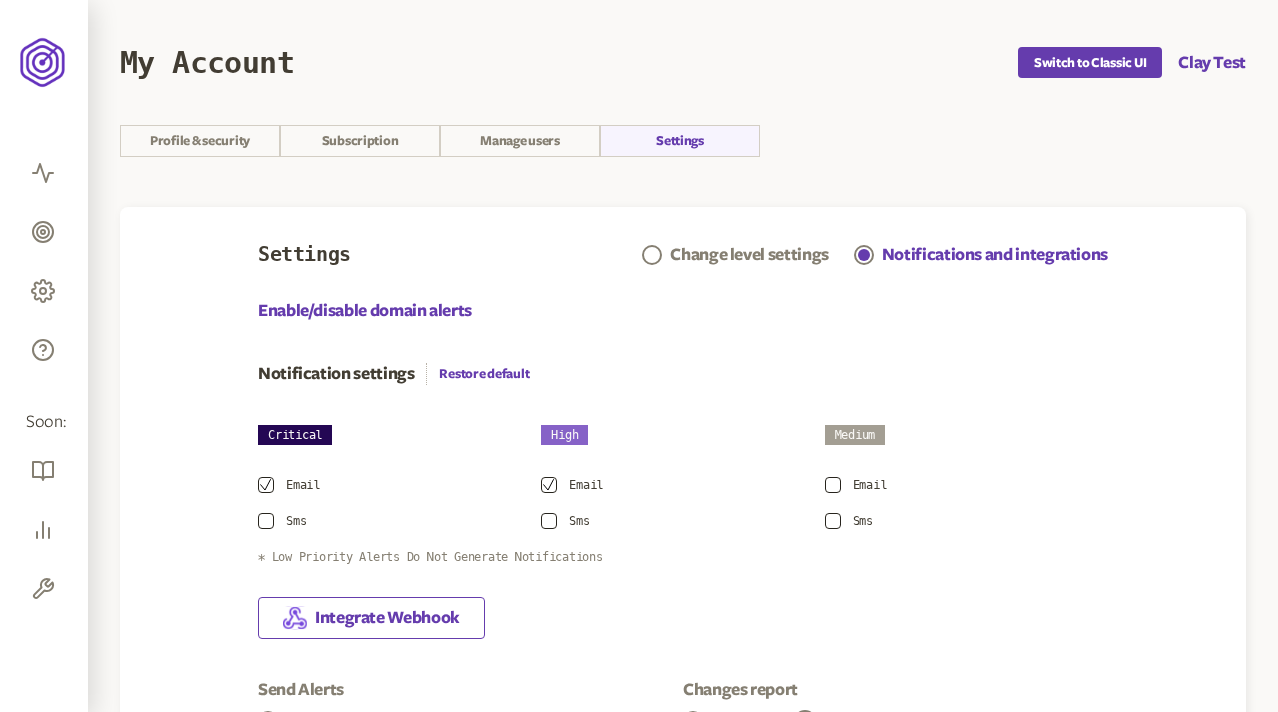 scroll, scrollTop: 606, scrollLeft: 0, axis: vertical 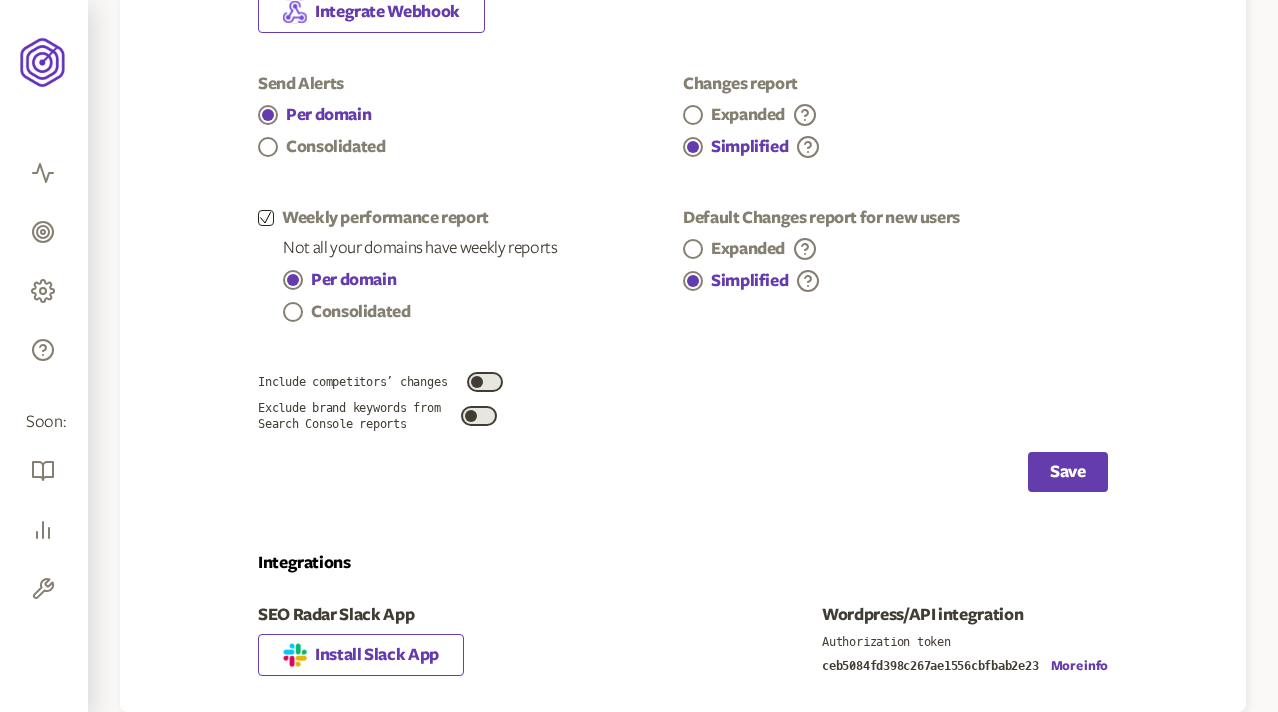 click on "Install Slack App" at bounding box center [377, 655] 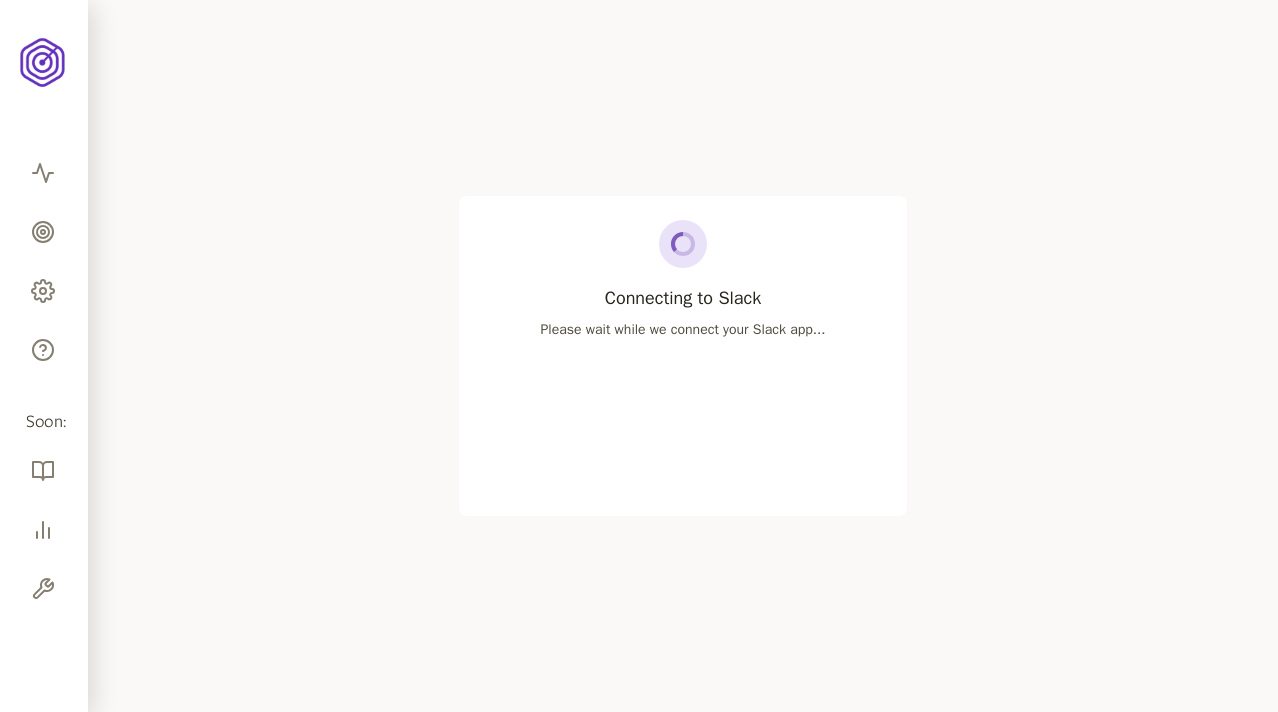 scroll, scrollTop: 0, scrollLeft: 0, axis: both 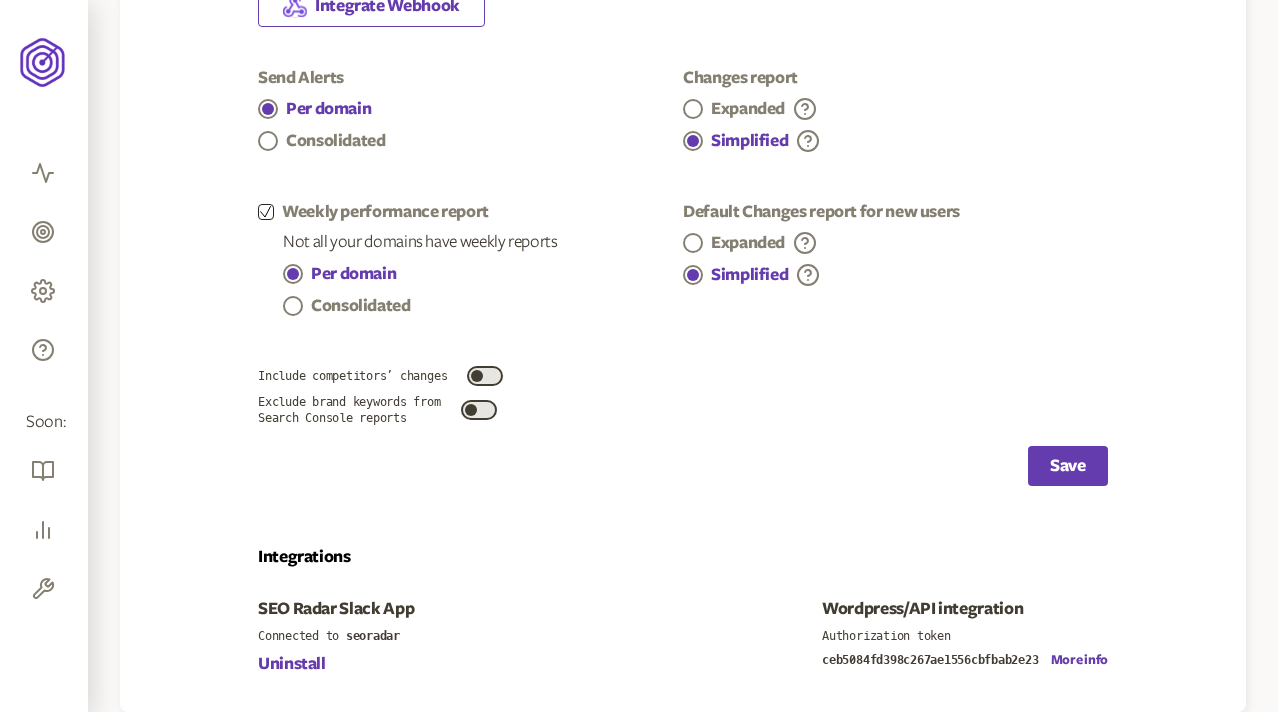 click on "seoradar" at bounding box center [373, 636] 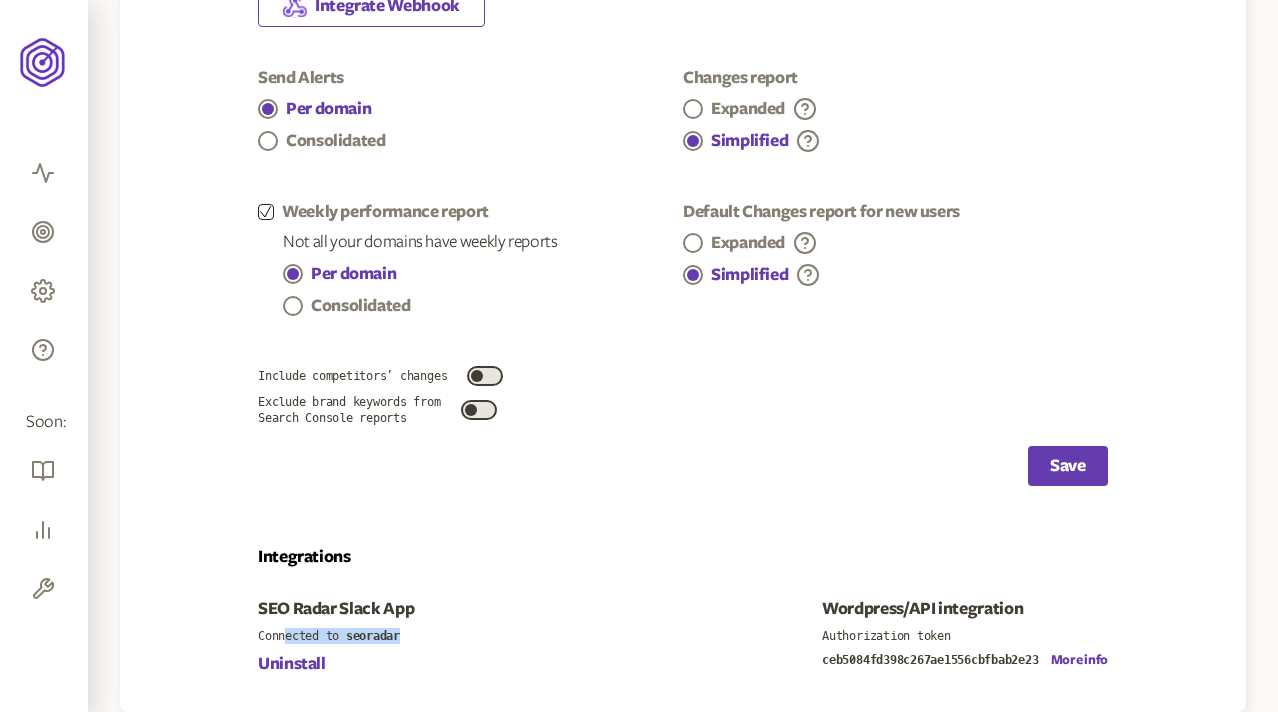 drag, startPoint x: 405, startPoint y: 634, endPoint x: 286, endPoint y: 634, distance: 119 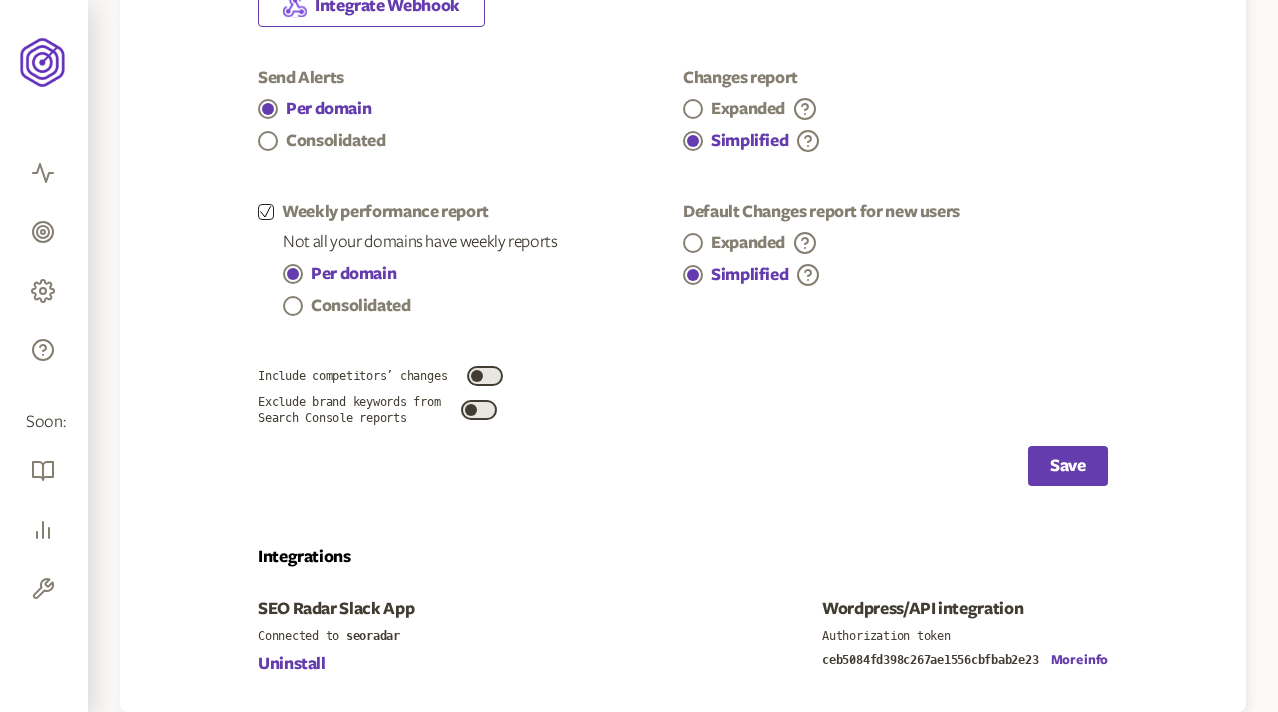 click on "SEO Radar Slack App Connected to   seoradar Uninstall" at bounding box center [336, 637] 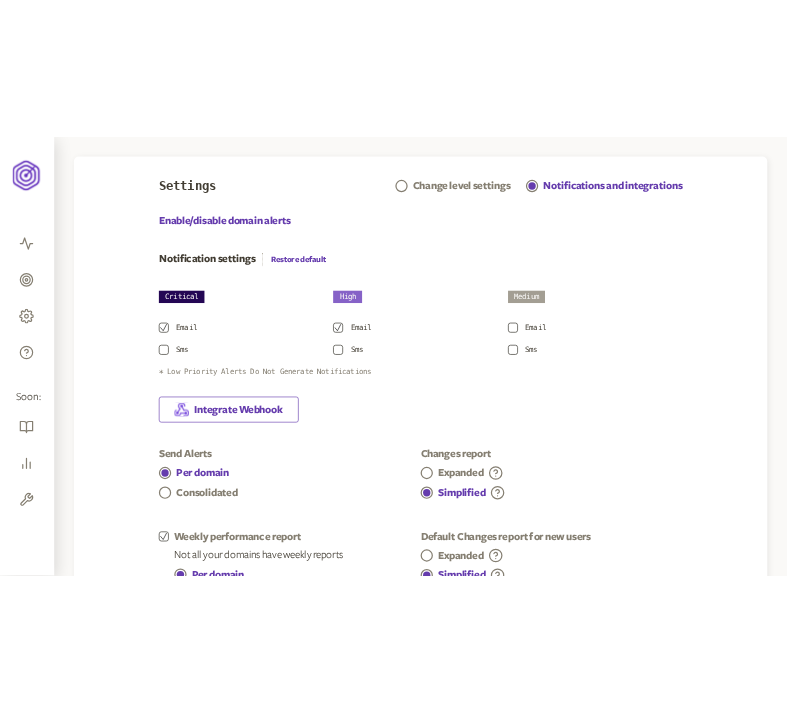 scroll, scrollTop: 612, scrollLeft: 0, axis: vertical 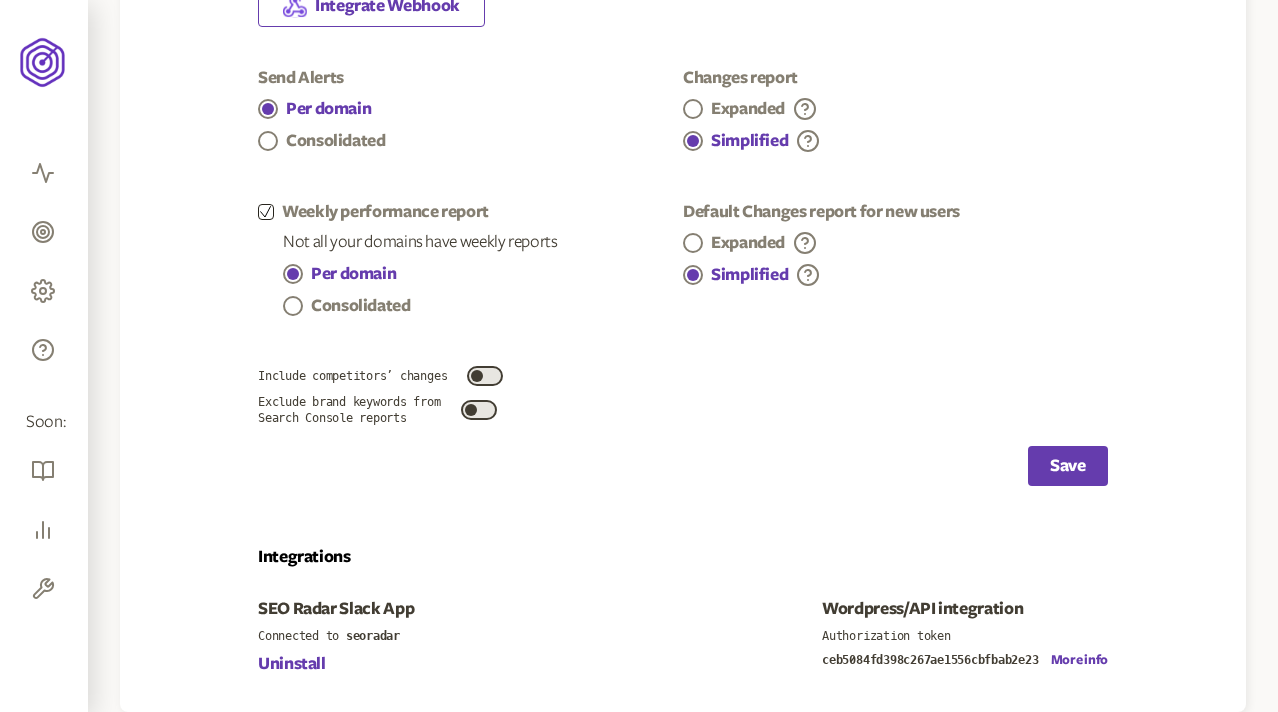 click on "SEO Radar Slack App Connected to   seoradar Uninstall Wordpress/API integration Authorization token ceb5084fd398c267ae1556cbfbab2e23 More info" at bounding box center [683, 637] 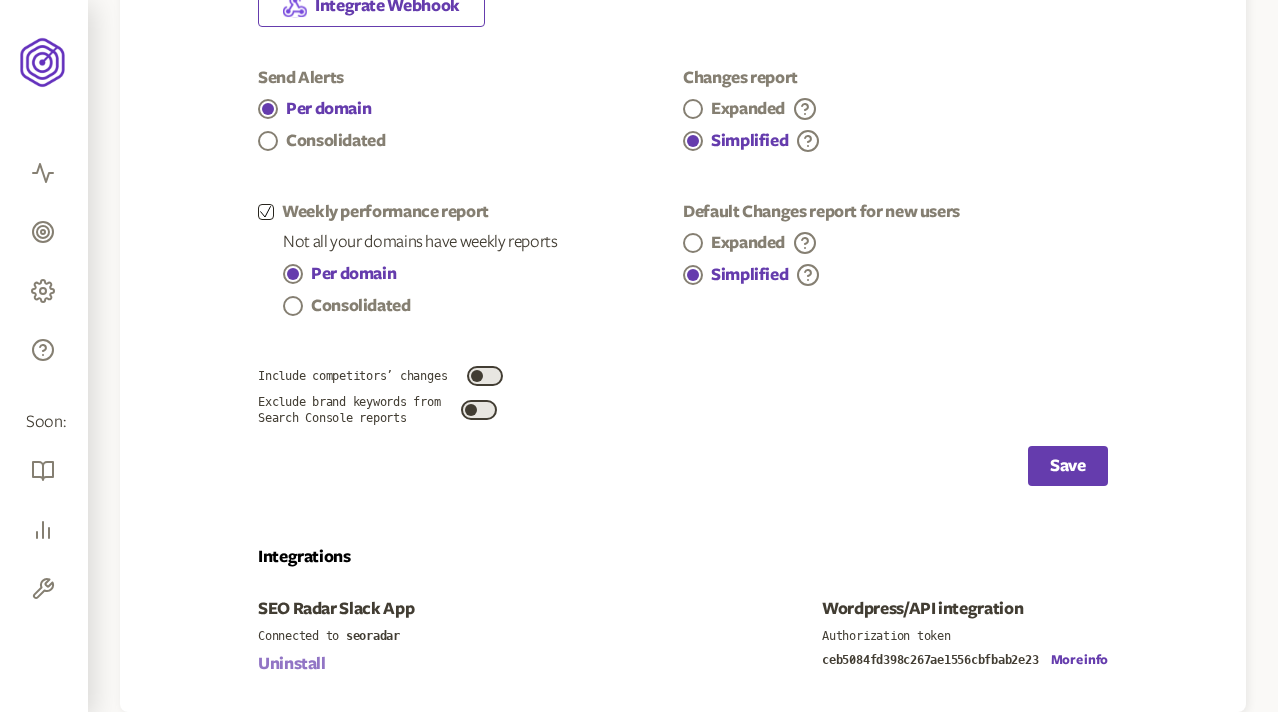 click on "Uninstall" at bounding box center [292, 664] 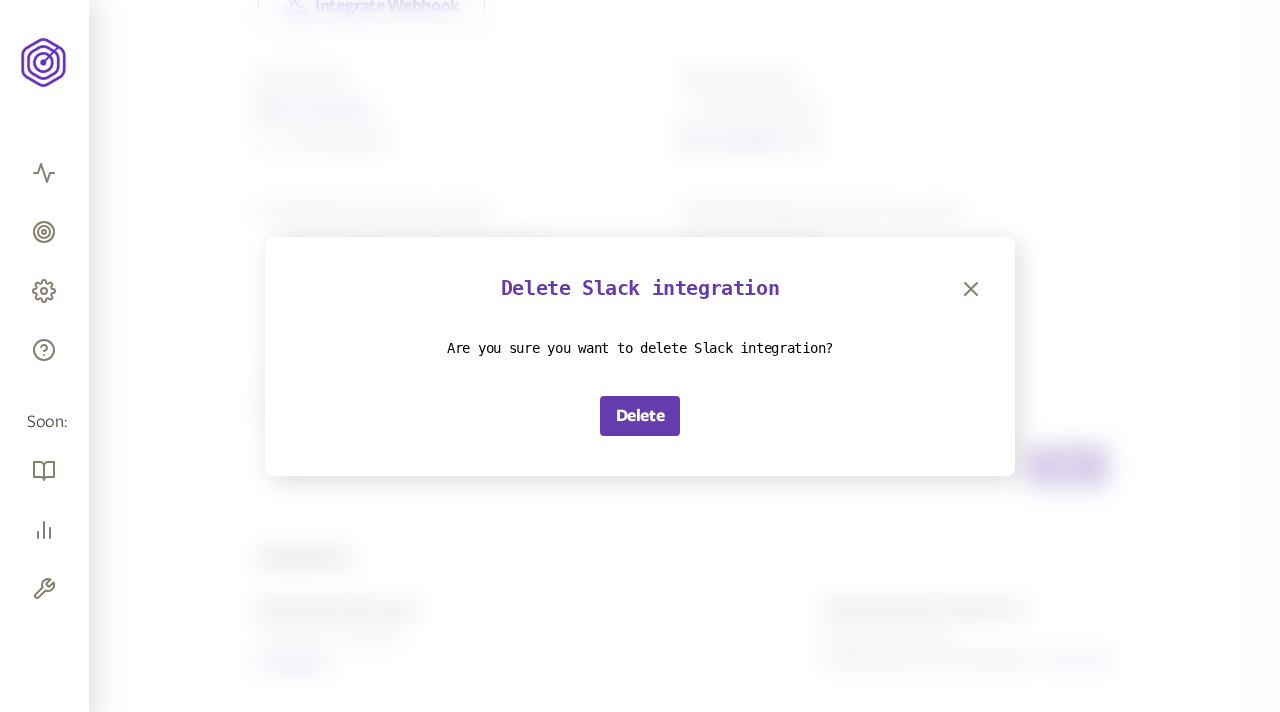 scroll, scrollTop: 573, scrollLeft: 0, axis: vertical 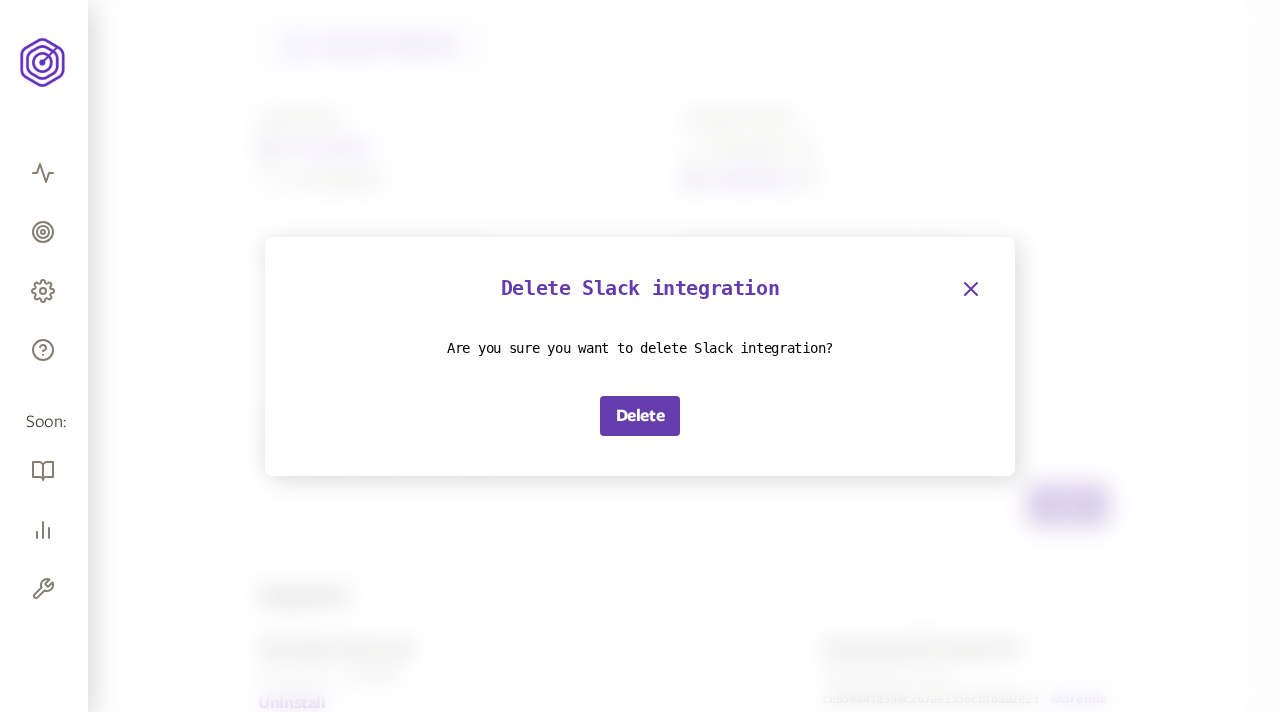 click 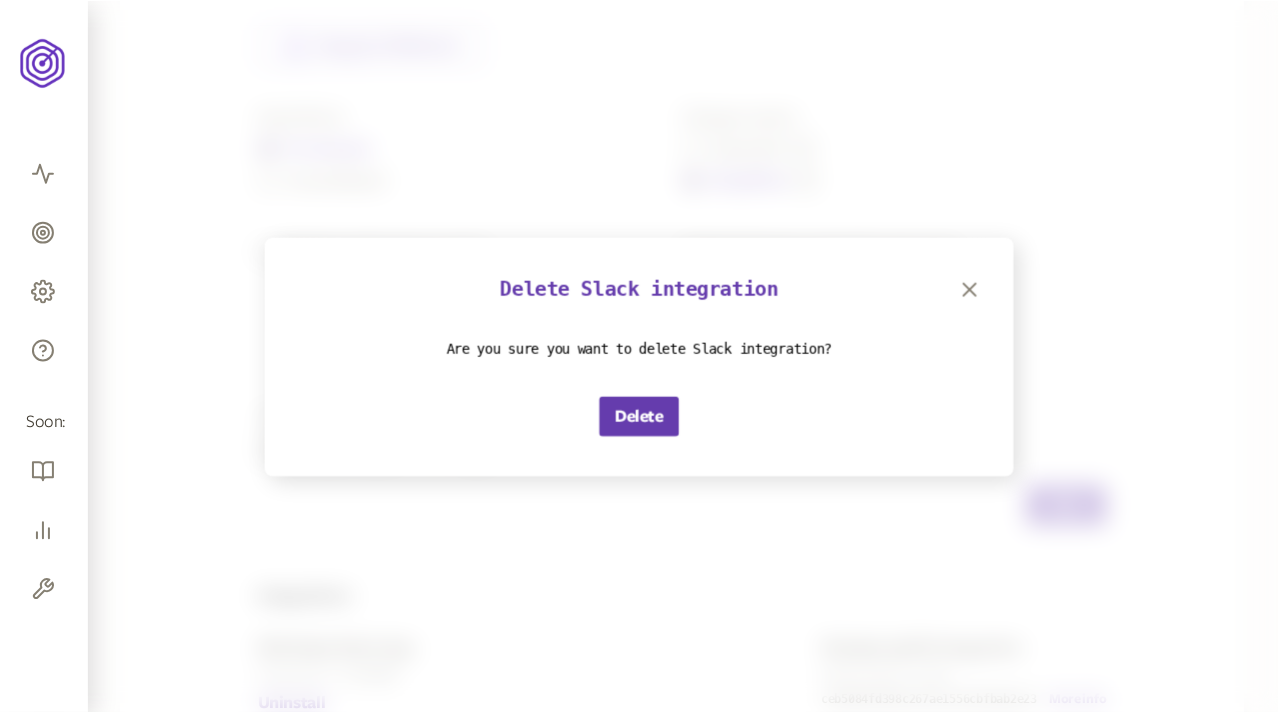 scroll, scrollTop: 0, scrollLeft: 0, axis: both 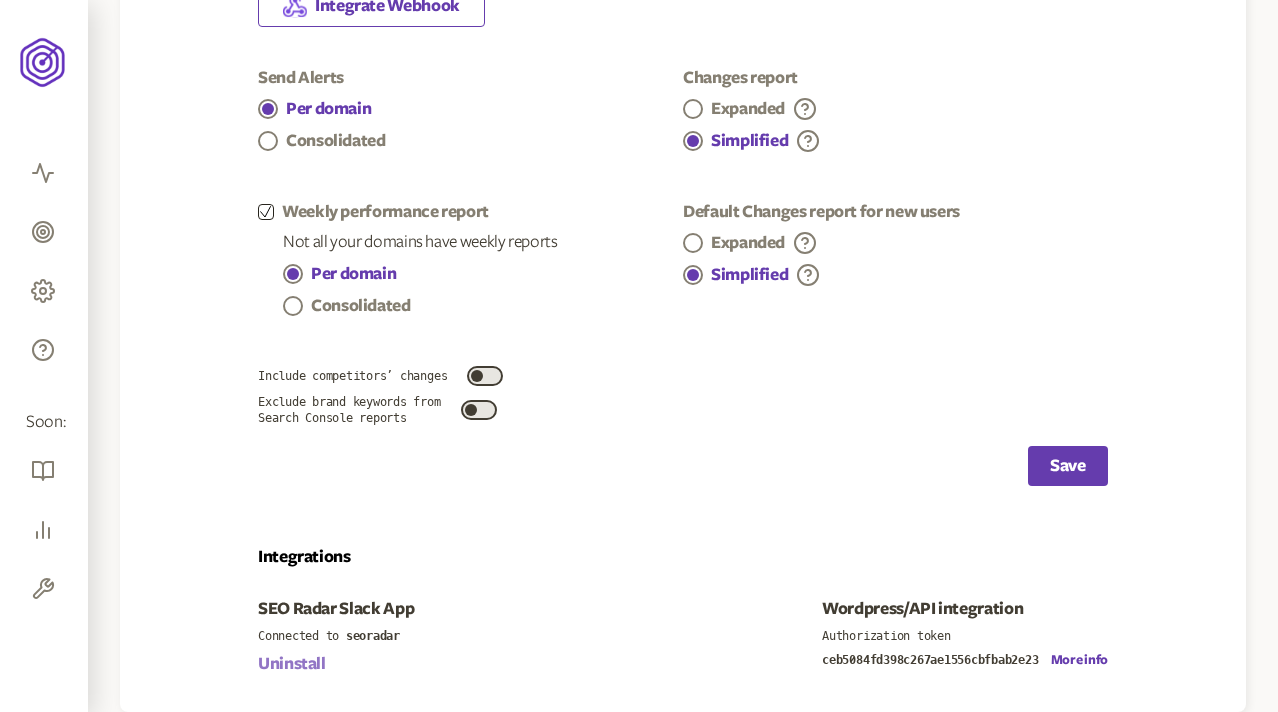 click on "Uninstall" at bounding box center (292, 664) 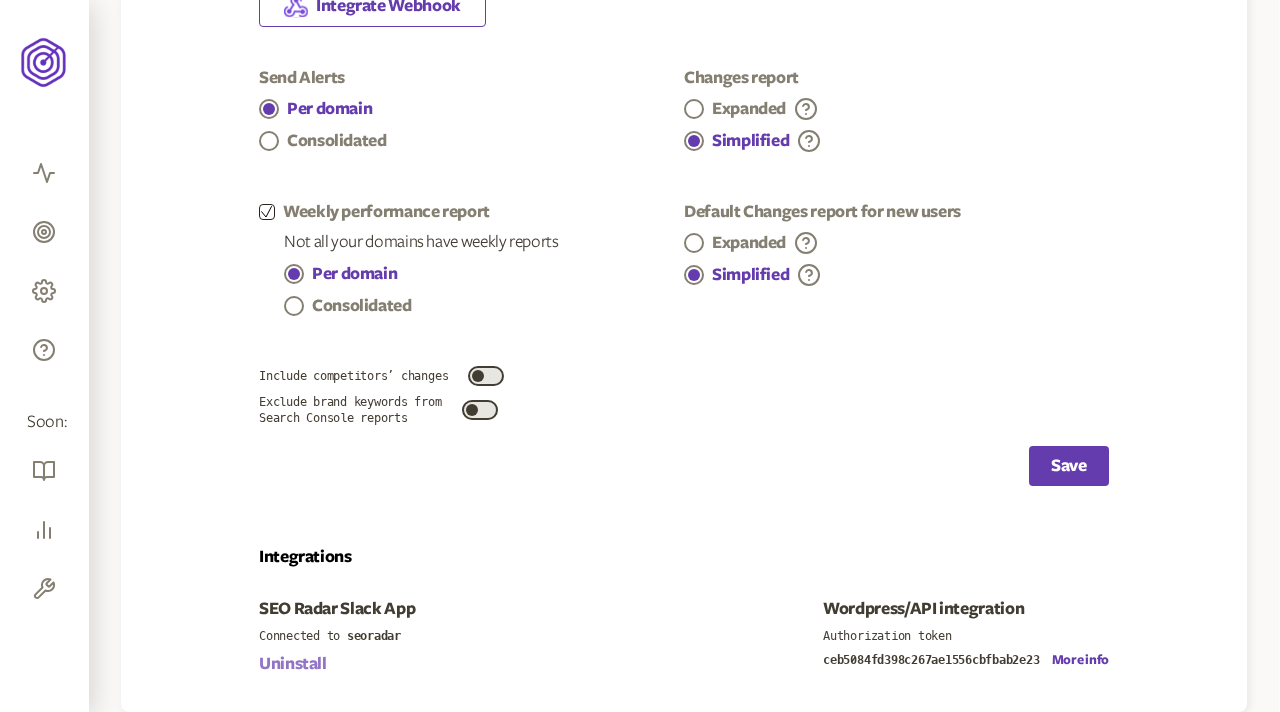 scroll, scrollTop: 573, scrollLeft: 0, axis: vertical 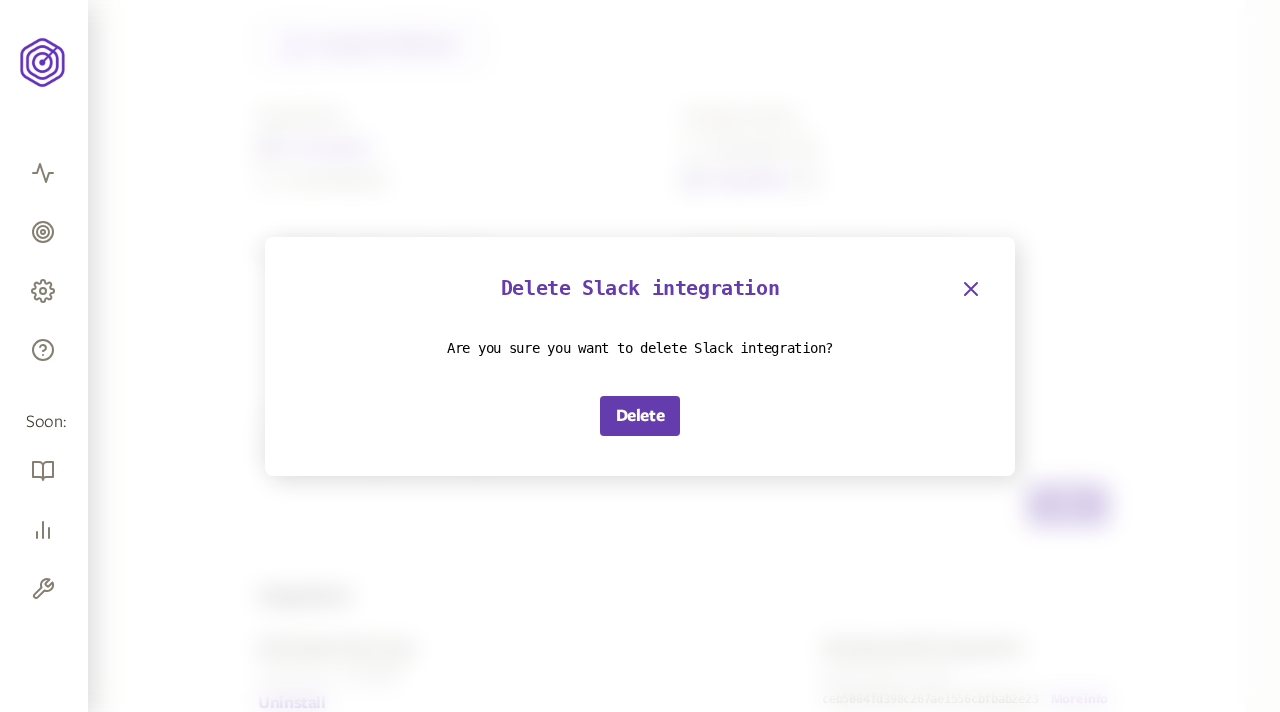 click 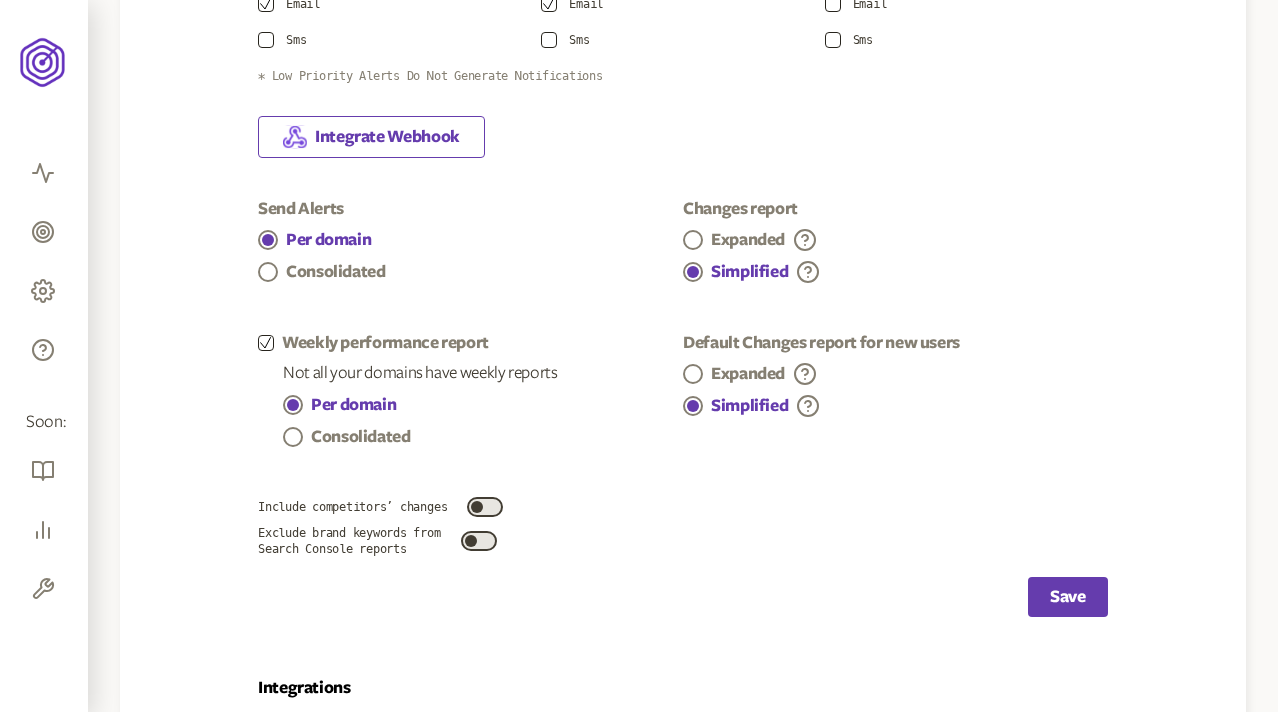 scroll, scrollTop: 612, scrollLeft: 0, axis: vertical 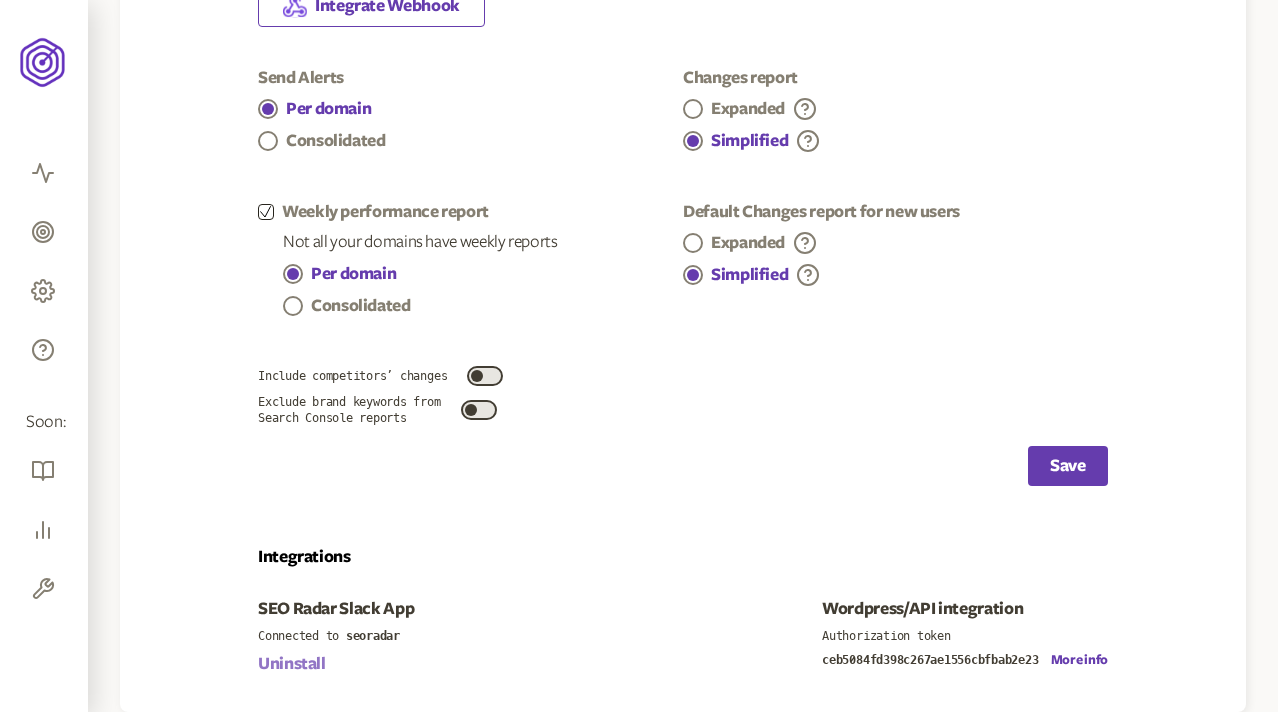 click on "Uninstall" at bounding box center [292, 664] 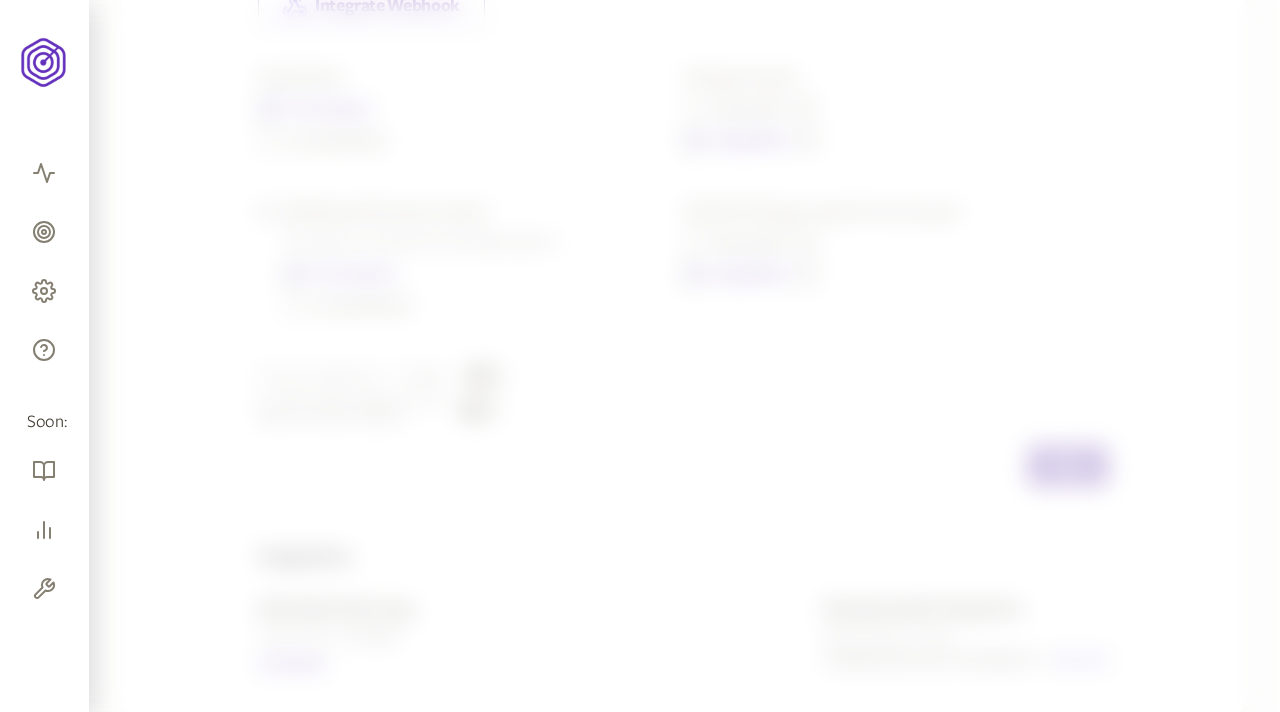 scroll, scrollTop: 573, scrollLeft: 0, axis: vertical 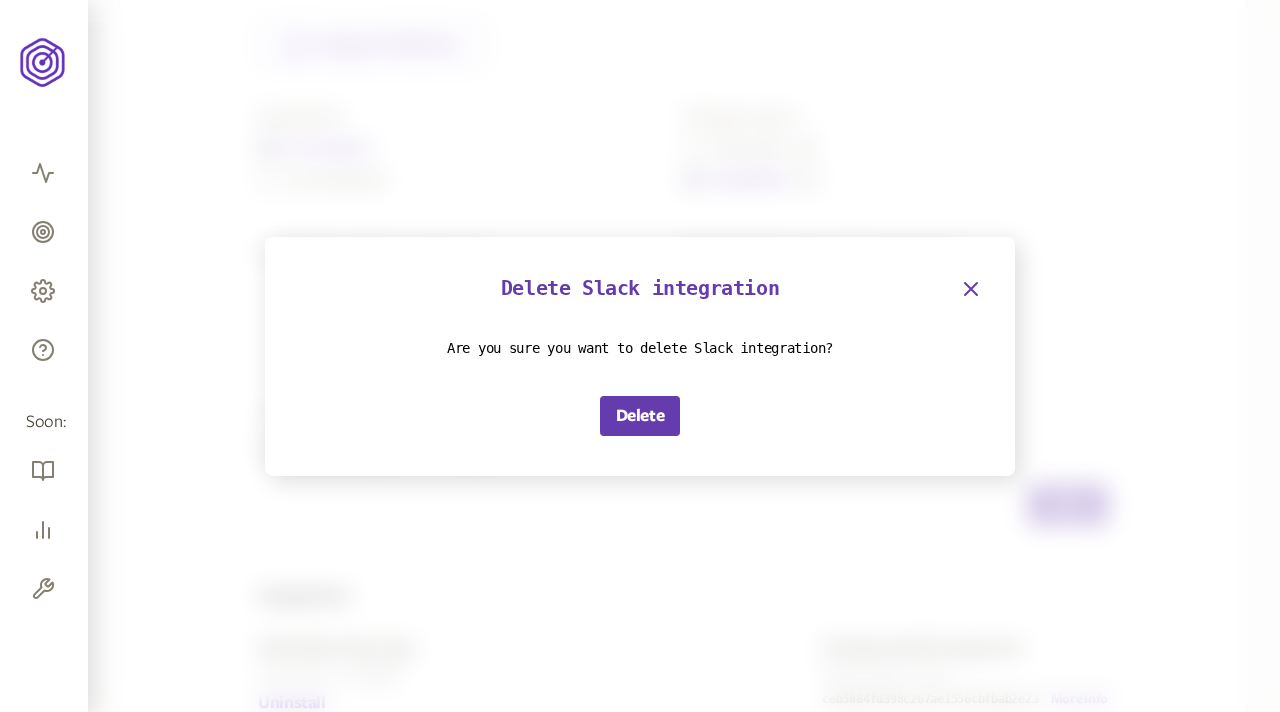 click 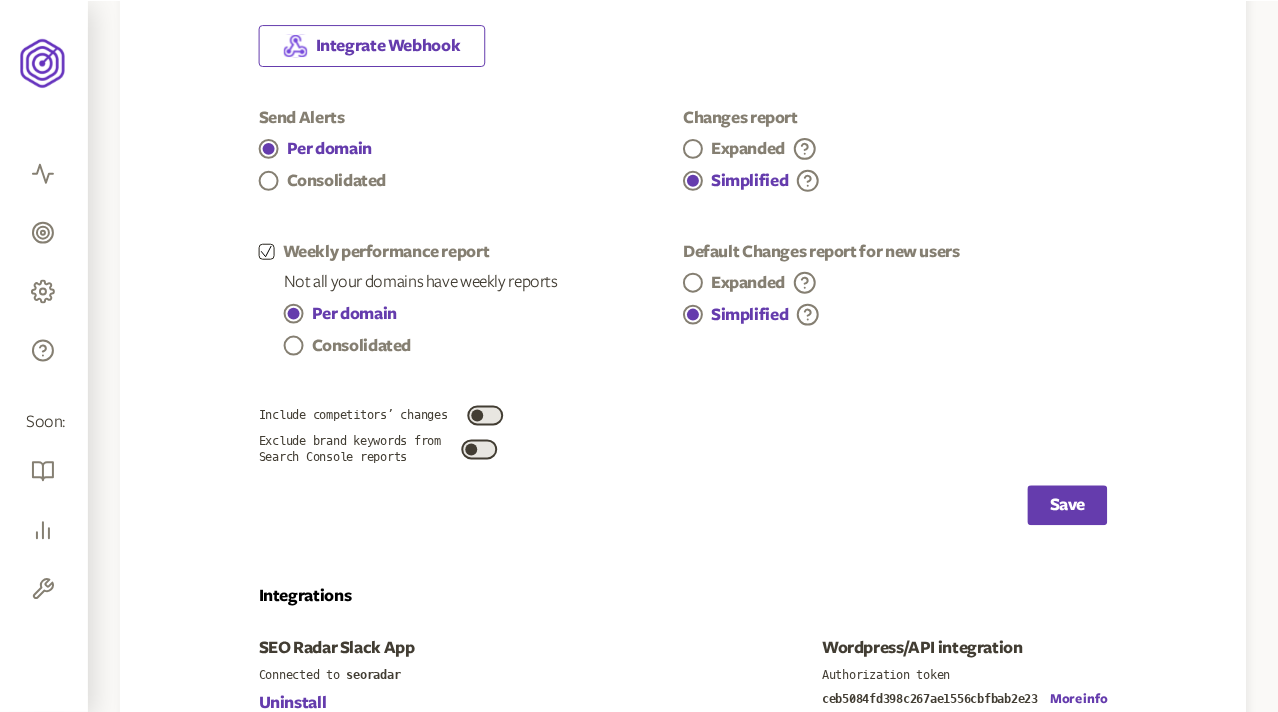 scroll, scrollTop: 0, scrollLeft: 0, axis: both 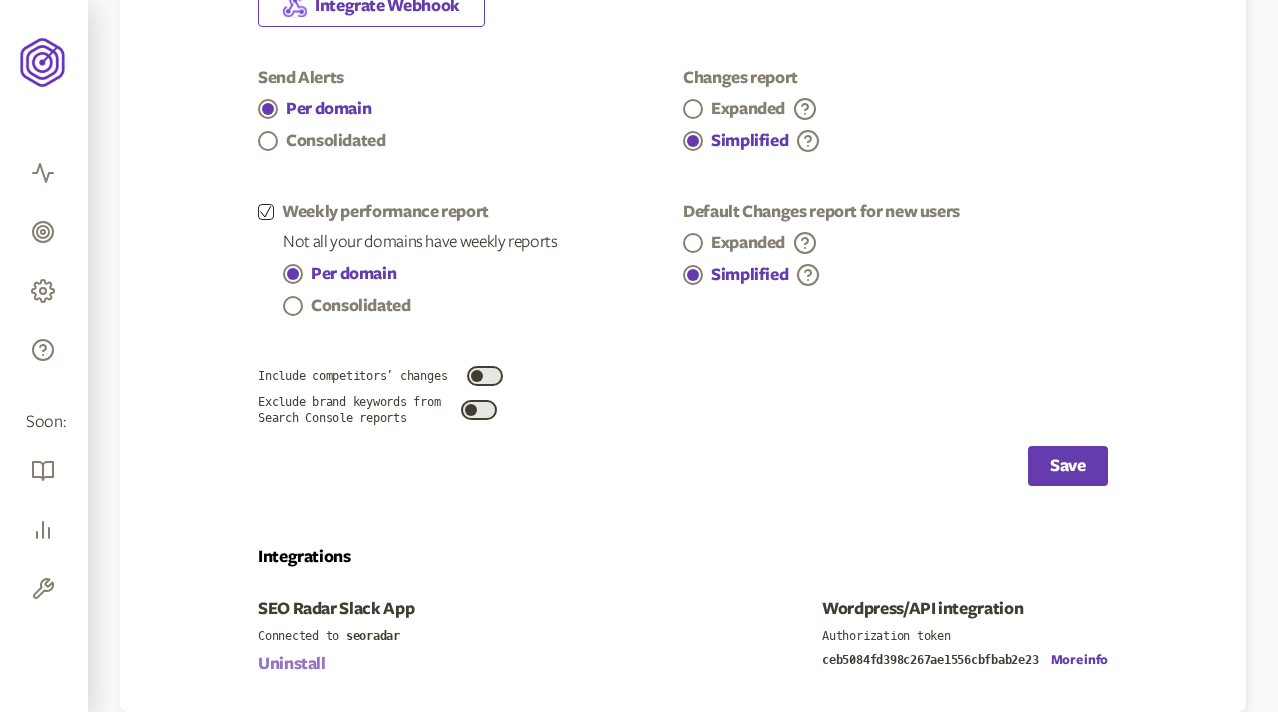 click on "Uninstall" at bounding box center (292, 664) 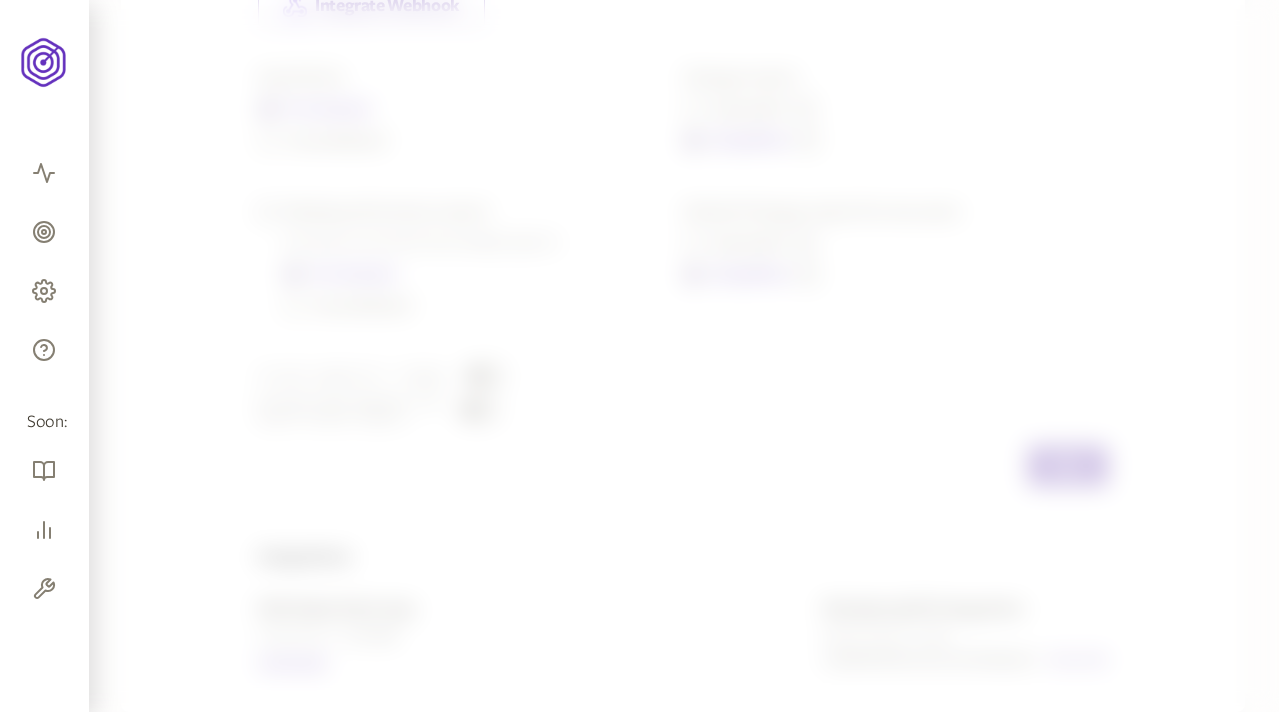 scroll, scrollTop: 573, scrollLeft: 0, axis: vertical 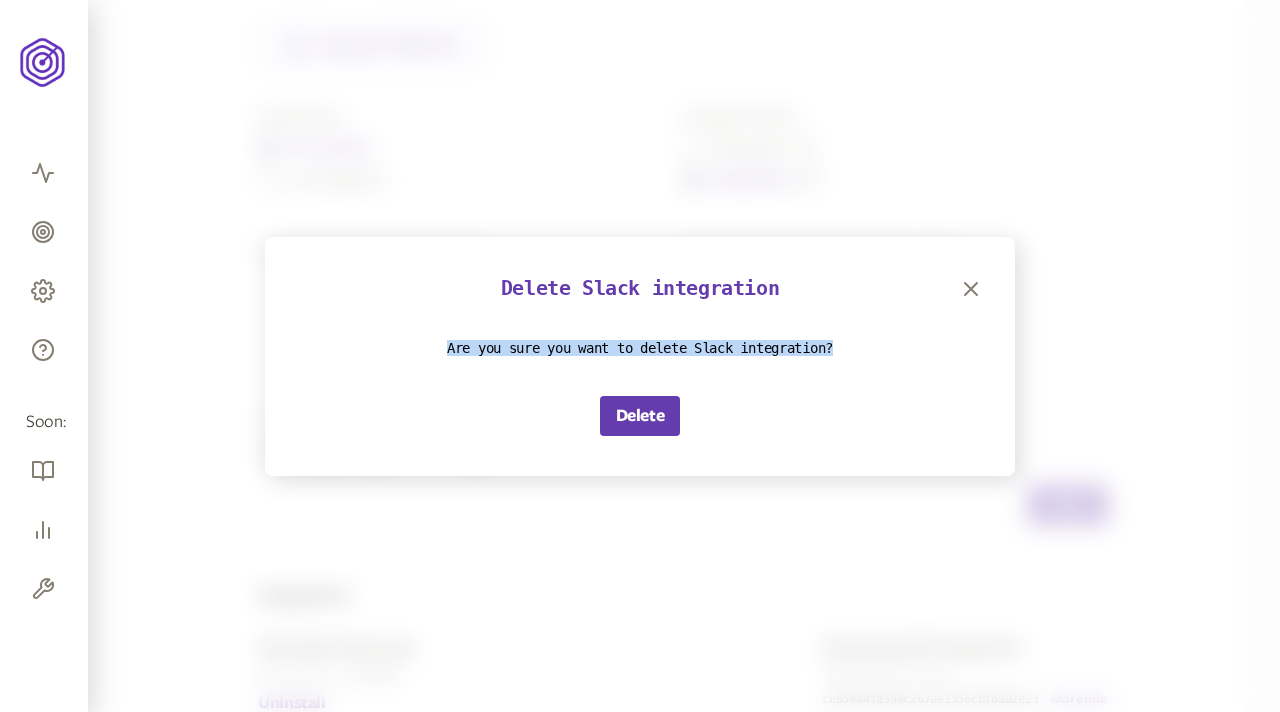 drag, startPoint x: 434, startPoint y: 344, endPoint x: 878, endPoint y: 345, distance: 444.00113 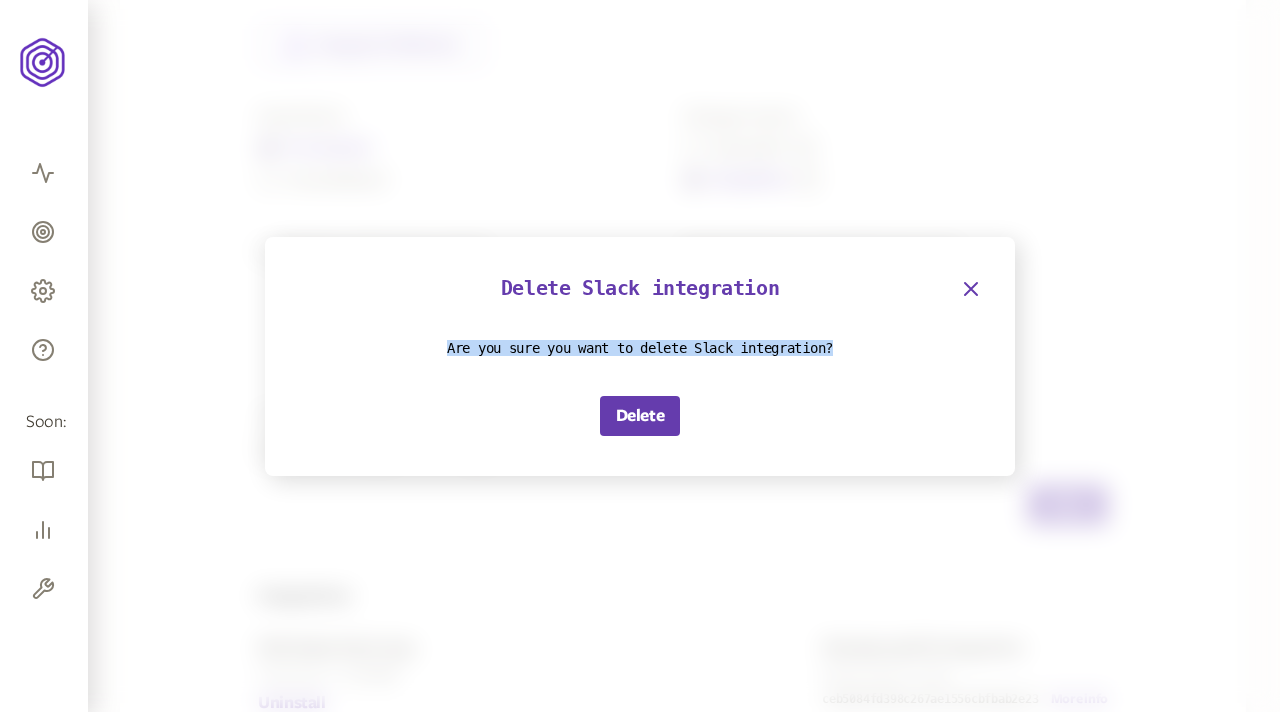 click 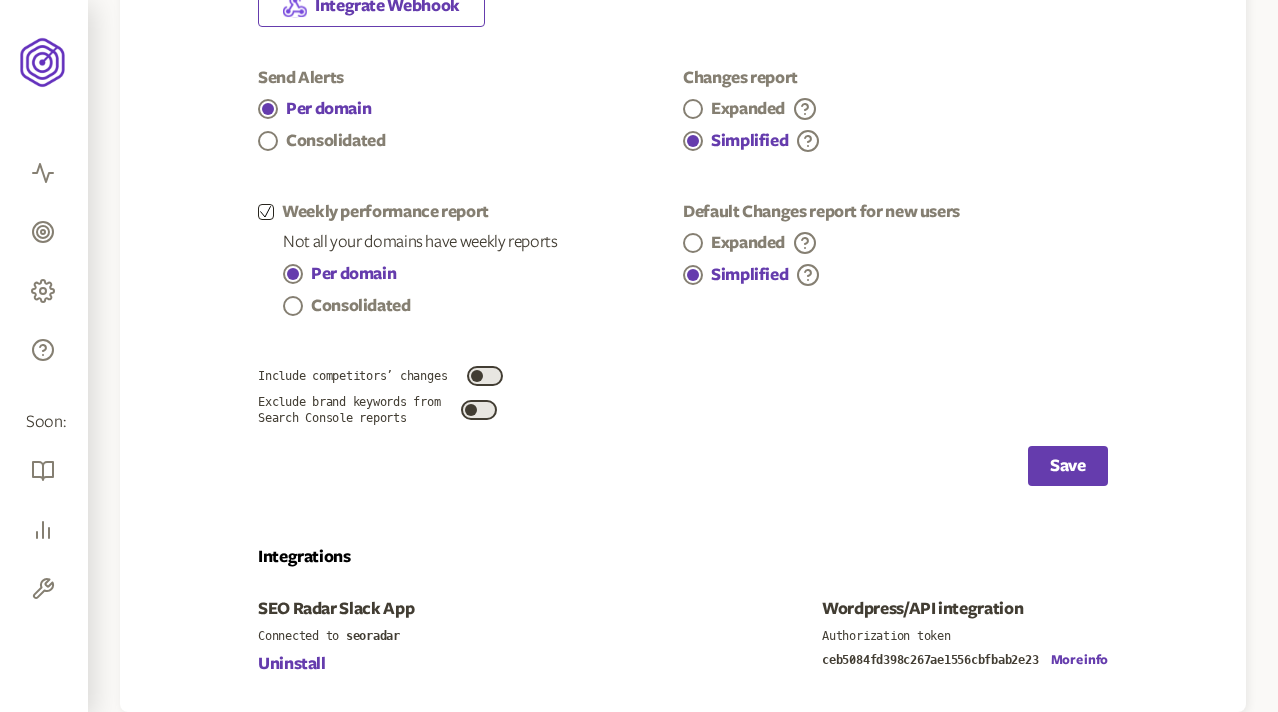 scroll, scrollTop: 0, scrollLeft: 0, axis: both 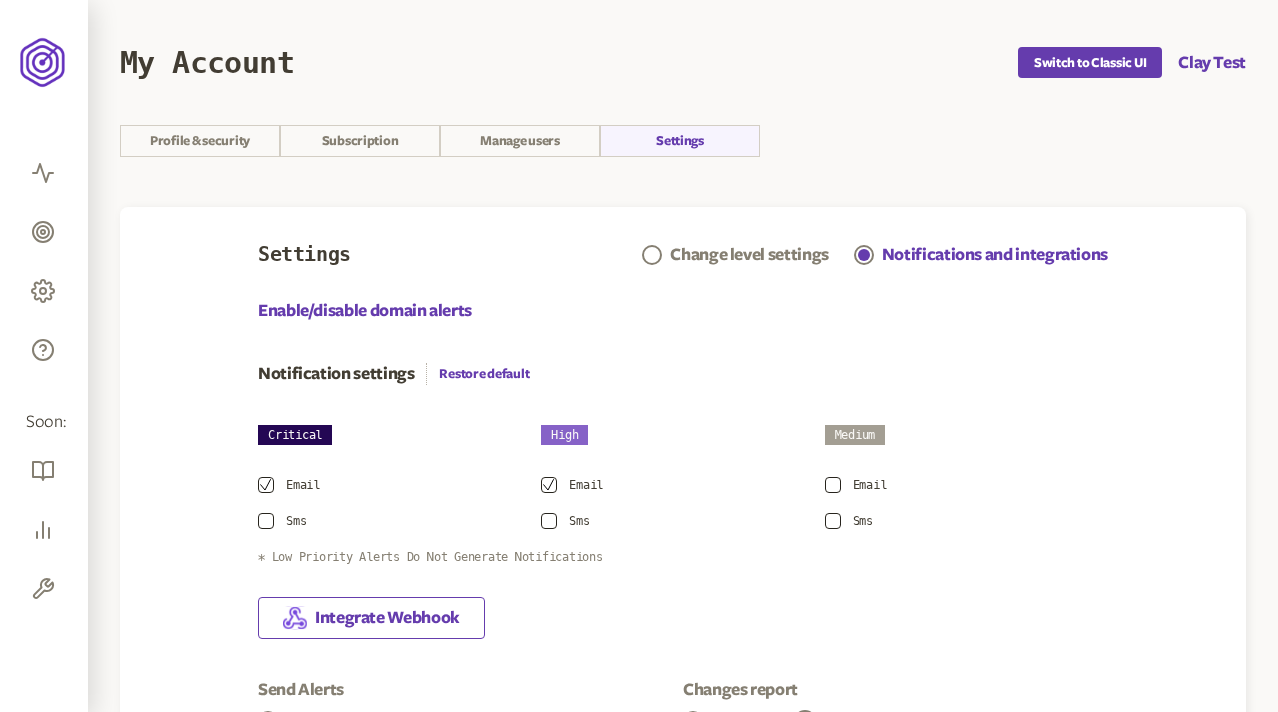 click on "My Account Switch to Classic UI Clay Test" at bounding box center (683, 62) 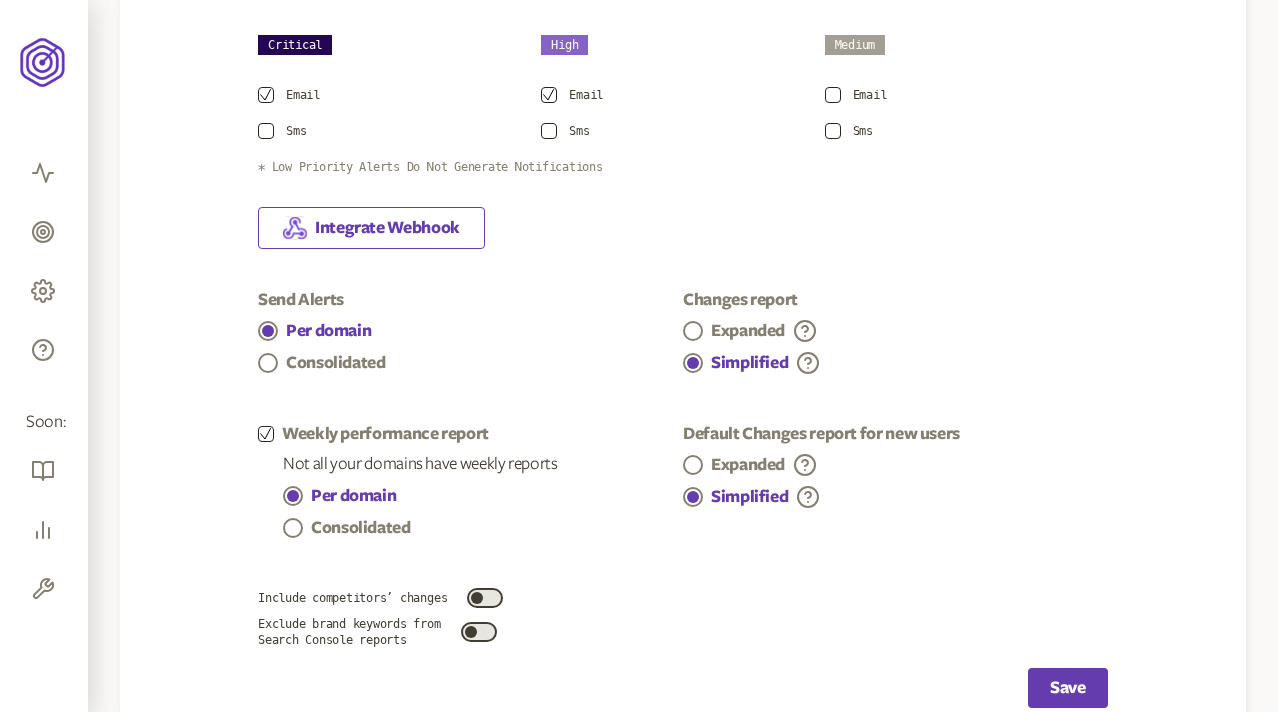 scroll, scrollTop: 612, scrollLeft: 0, axis: vertical 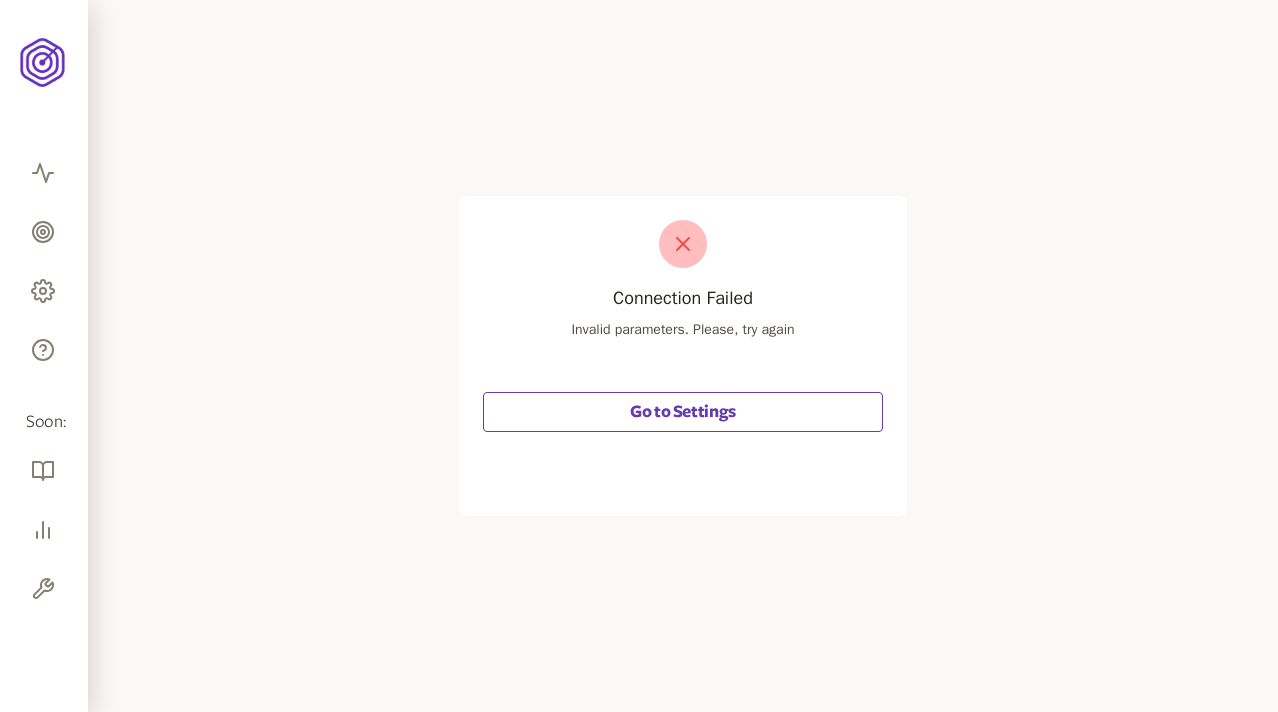 click on "Go to Settings" at bounding box center [683, 412] 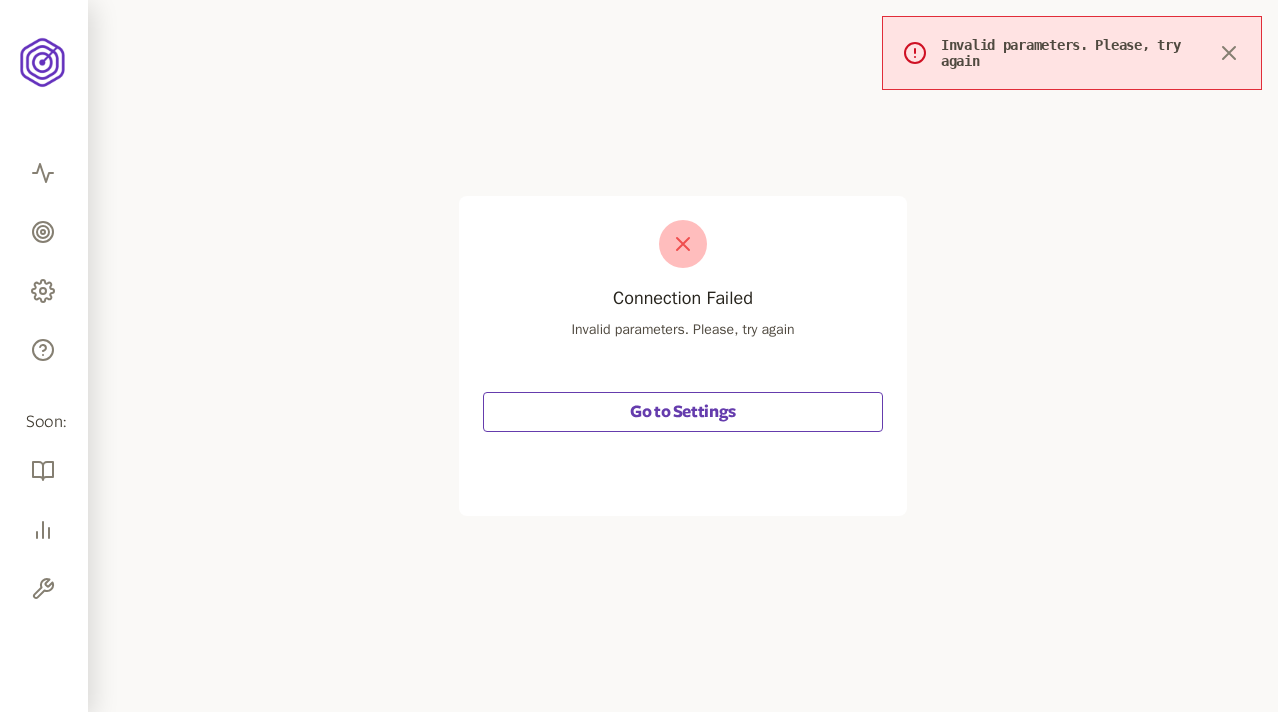 click on "Go to Settings" at bounding box center (683, 412) 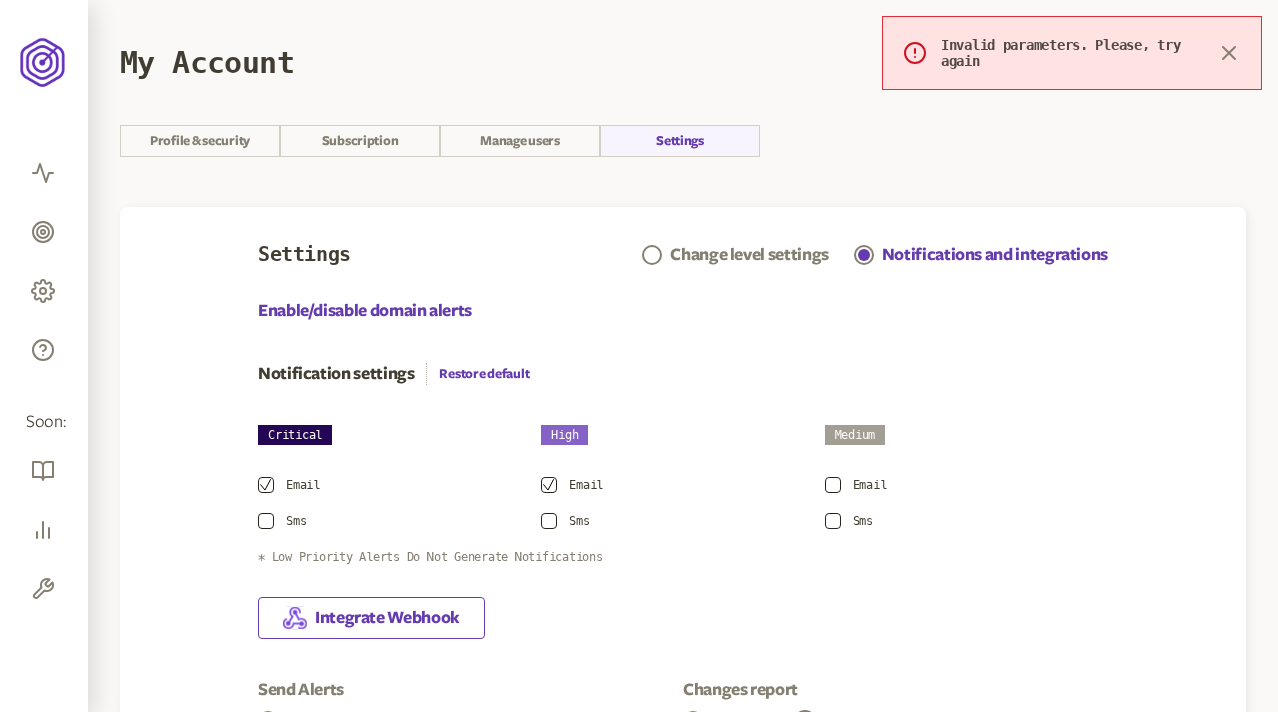 click on "Switch to Classic UI Clay Test" at bounding box center [1132, 62] 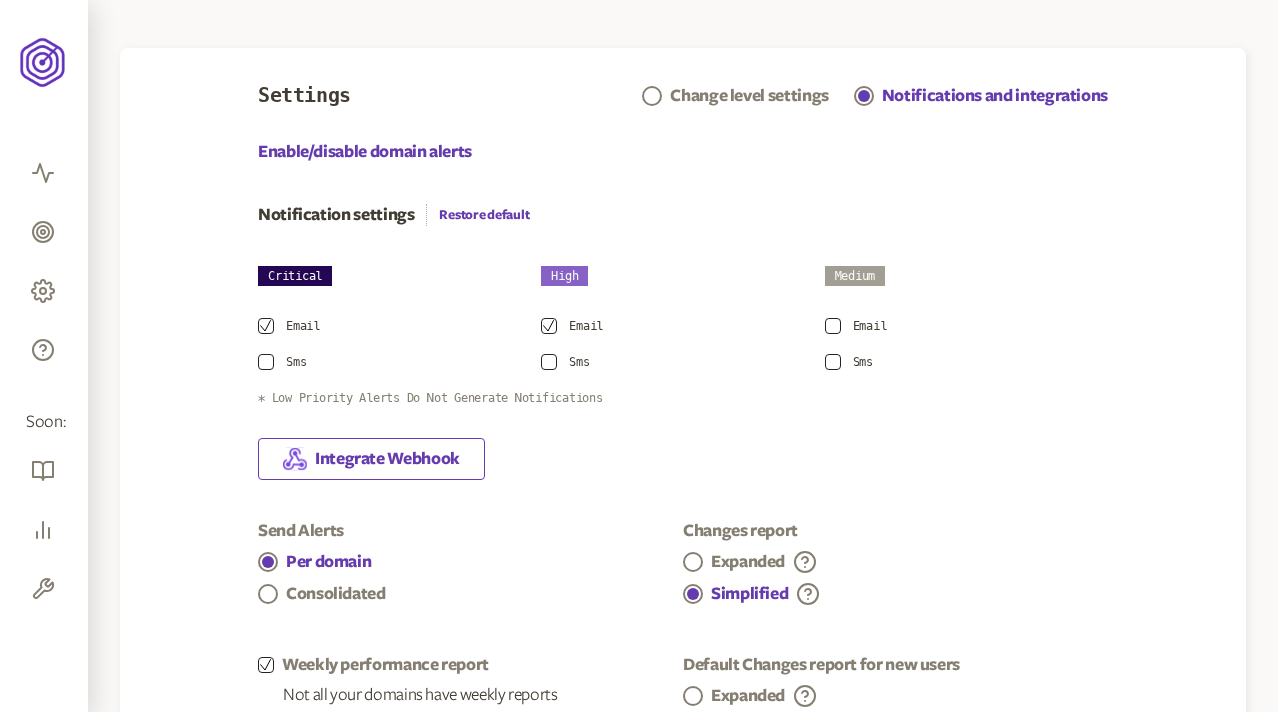 scroll, scrollTop: 0, scrollLeft: 0, axis: both 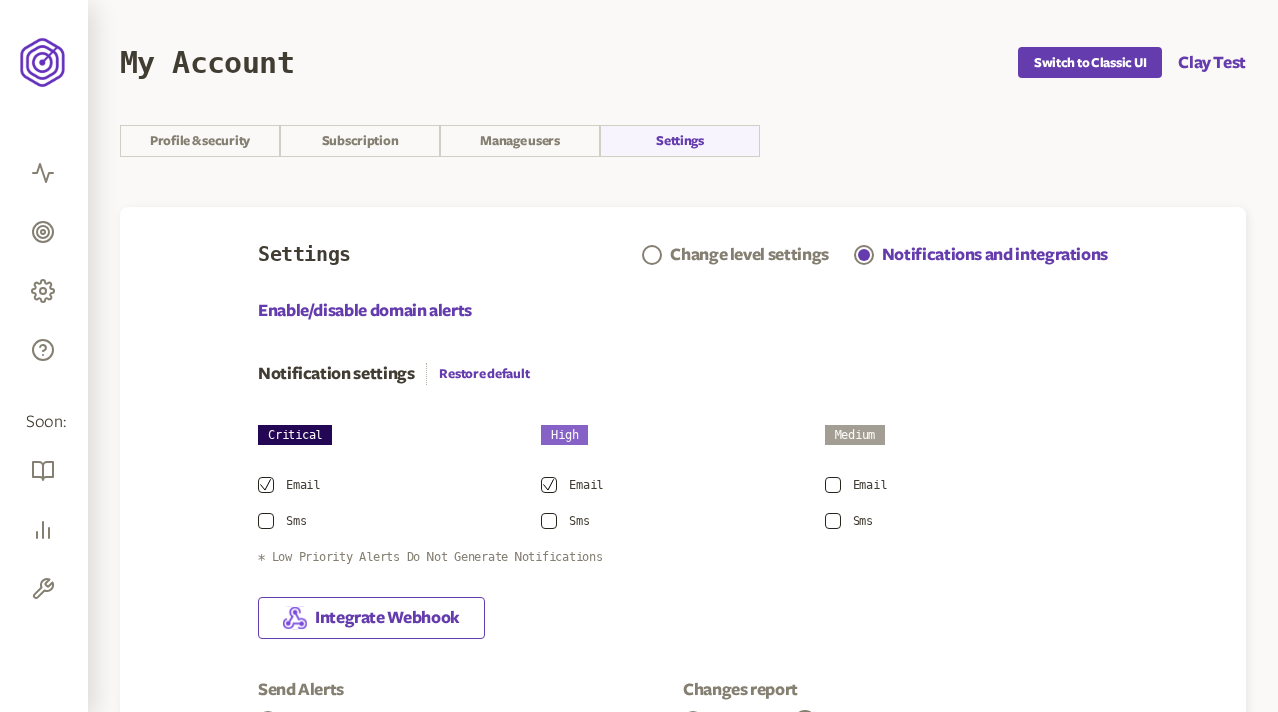 click on "My Account Switch to Classic UI Clay Test Profile & security Subscription Manage users Settings Settings Change level settings Notifications and integrations Enable/disable domain alerts Notification settings Restore default Critical High Medium Email Email Email Sms Sms Sms * Low Priority Alerts Do Not Generate Notifications Integrate Webhook Send Alerts Per domain Consolidated Changes report Expanded Simplified Weekly performance report Not all your domains have weekly reports Per domain Consolidated Default Changes report for new users Expanded Simplified Include competitors’ changes Exclude brand keywords from   Search Console reports Save Integrations SEO Radar Slack App Connected to   seoradar Uninstall Wordpress/API integration Authorization token ceb5084fd398c267ae1556cbfbab2e23 More info" at bounding box center (683, 662) 